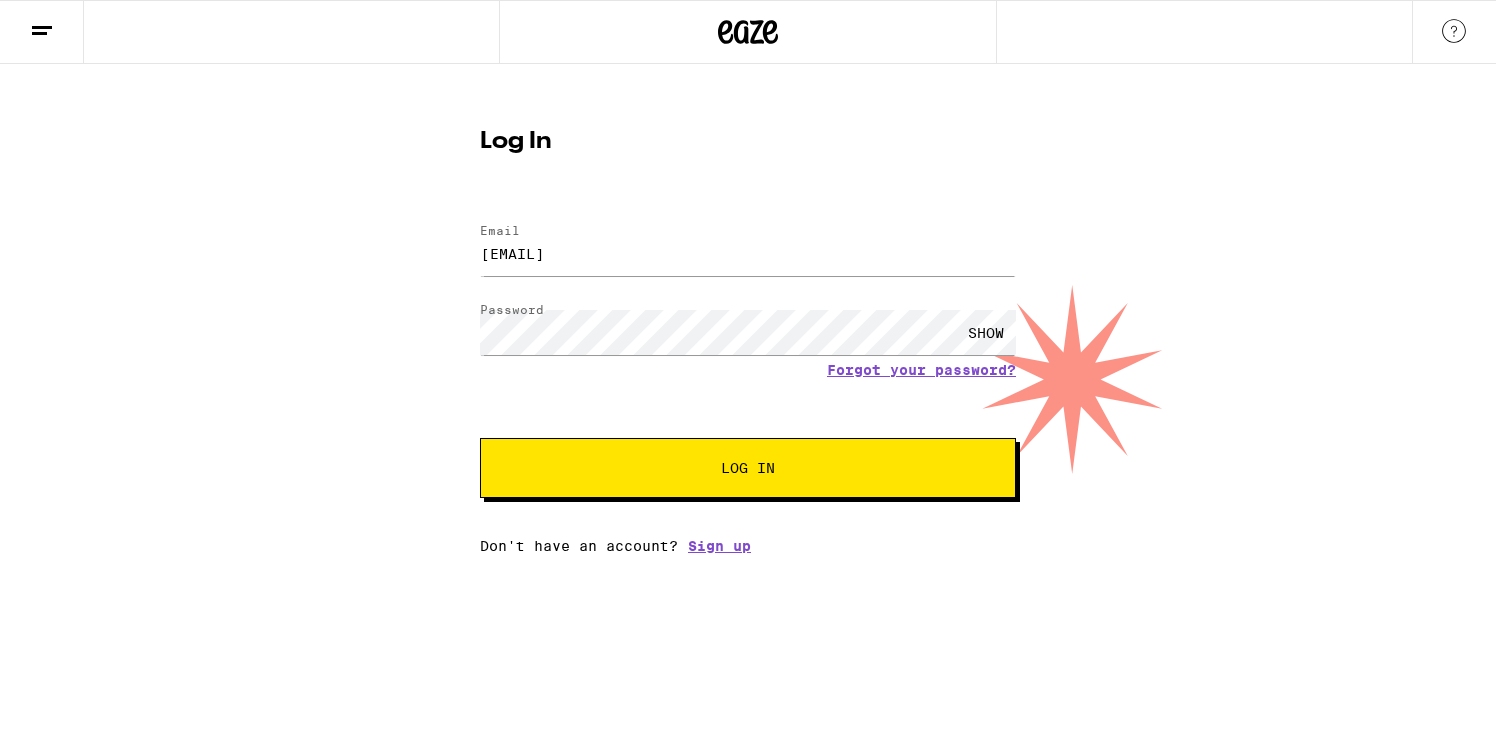 scroll, scrollTop: 0, scrollLeft: 0, axis: both 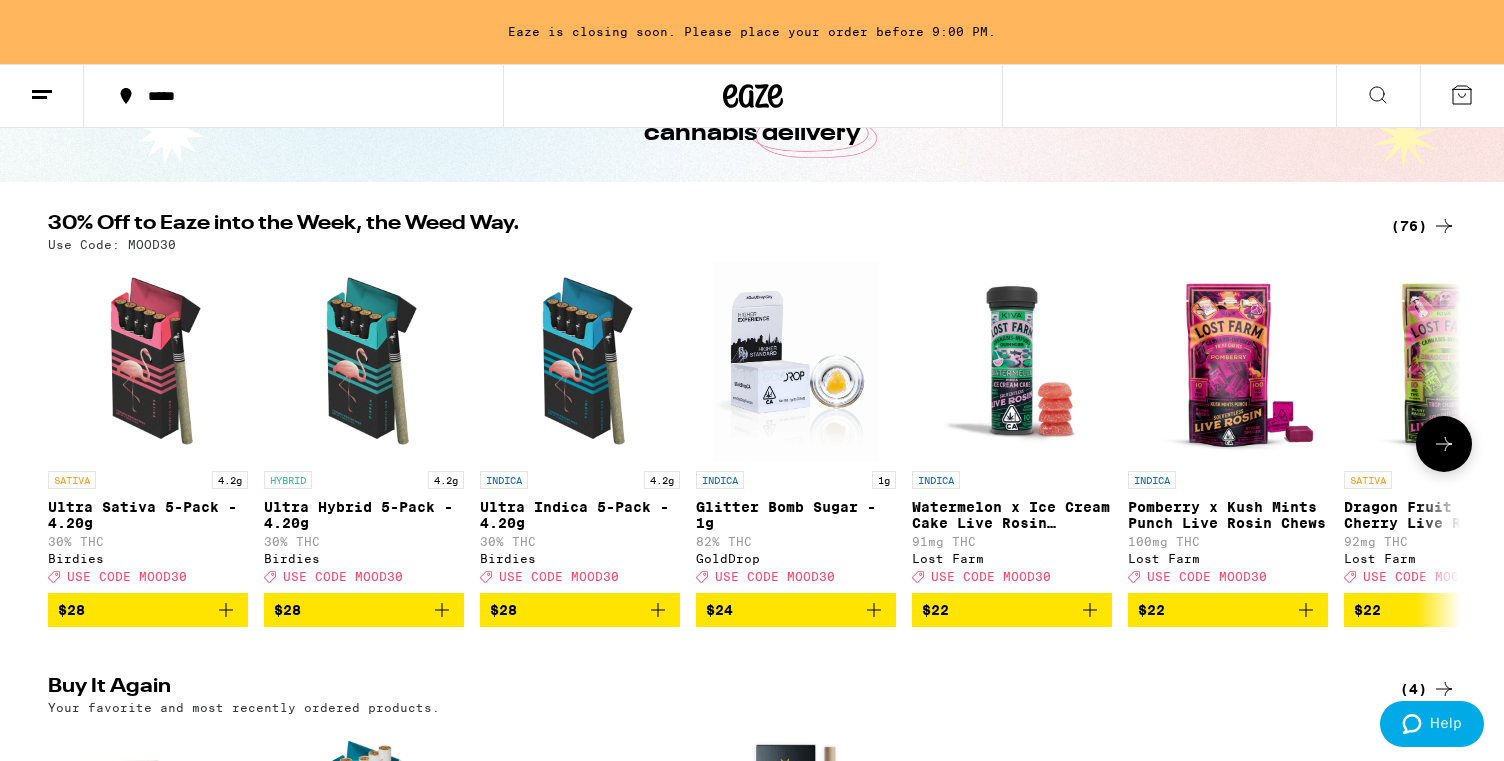 click 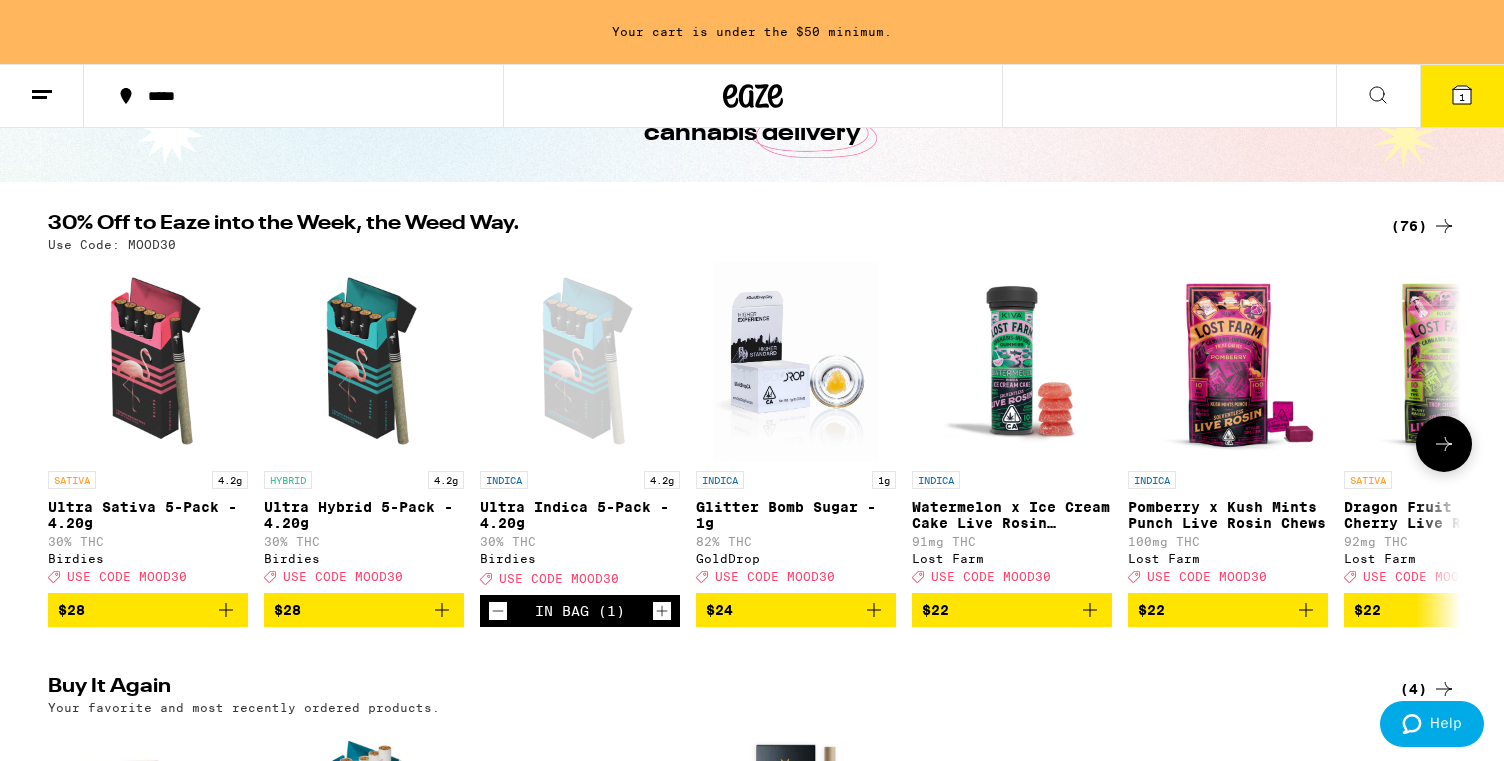 click 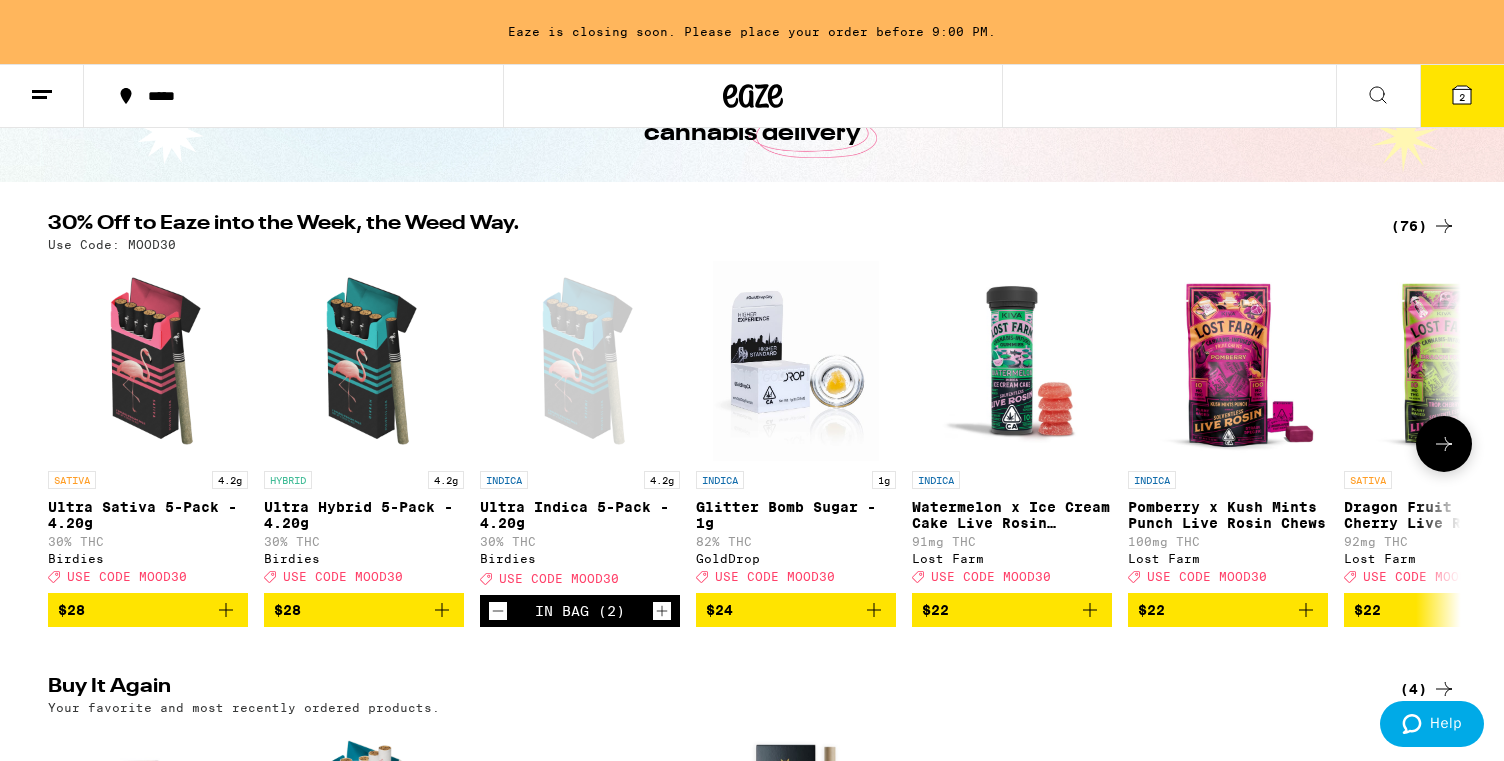 click 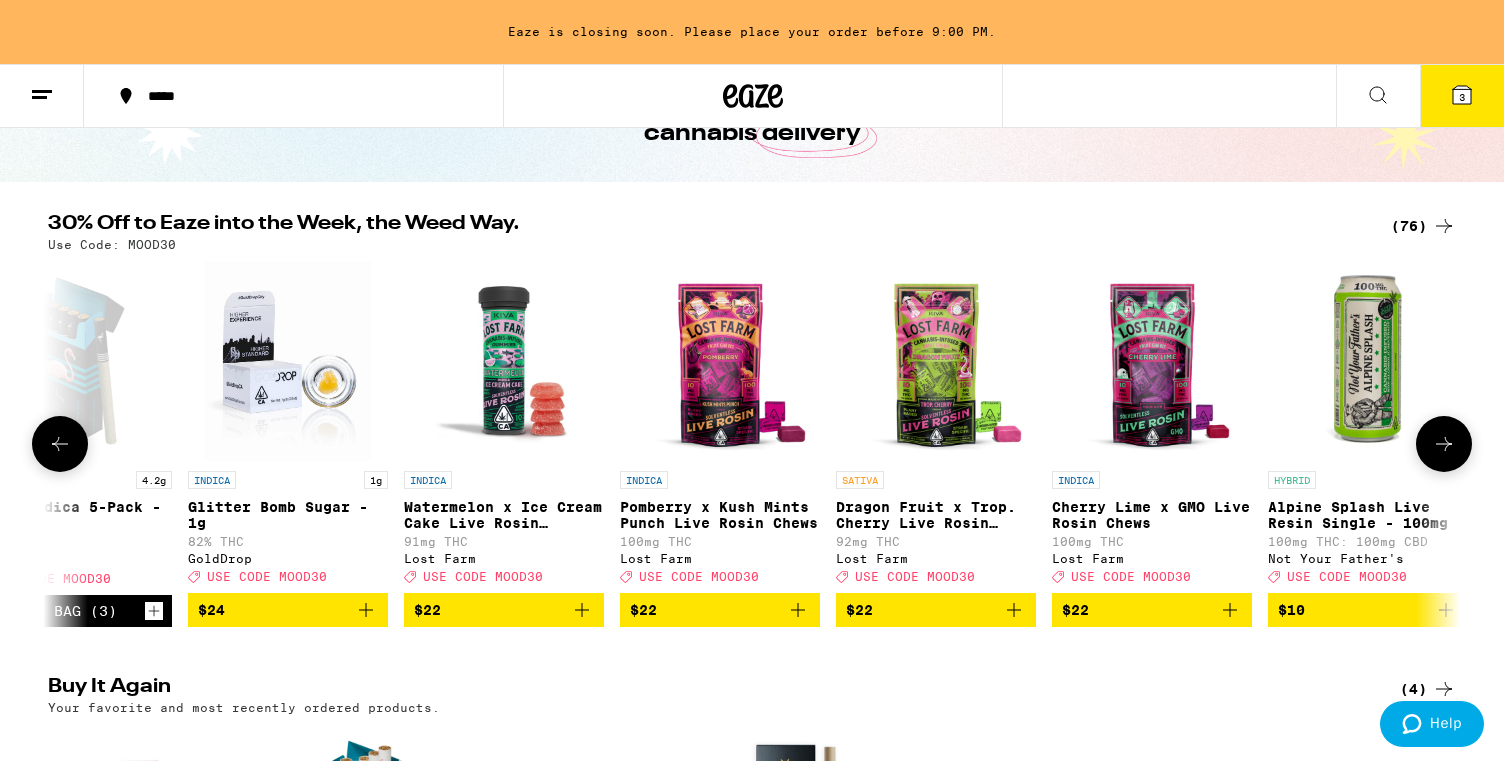 scroll, scrollTop: 0, scrollLeft: 518, axis: horizontal 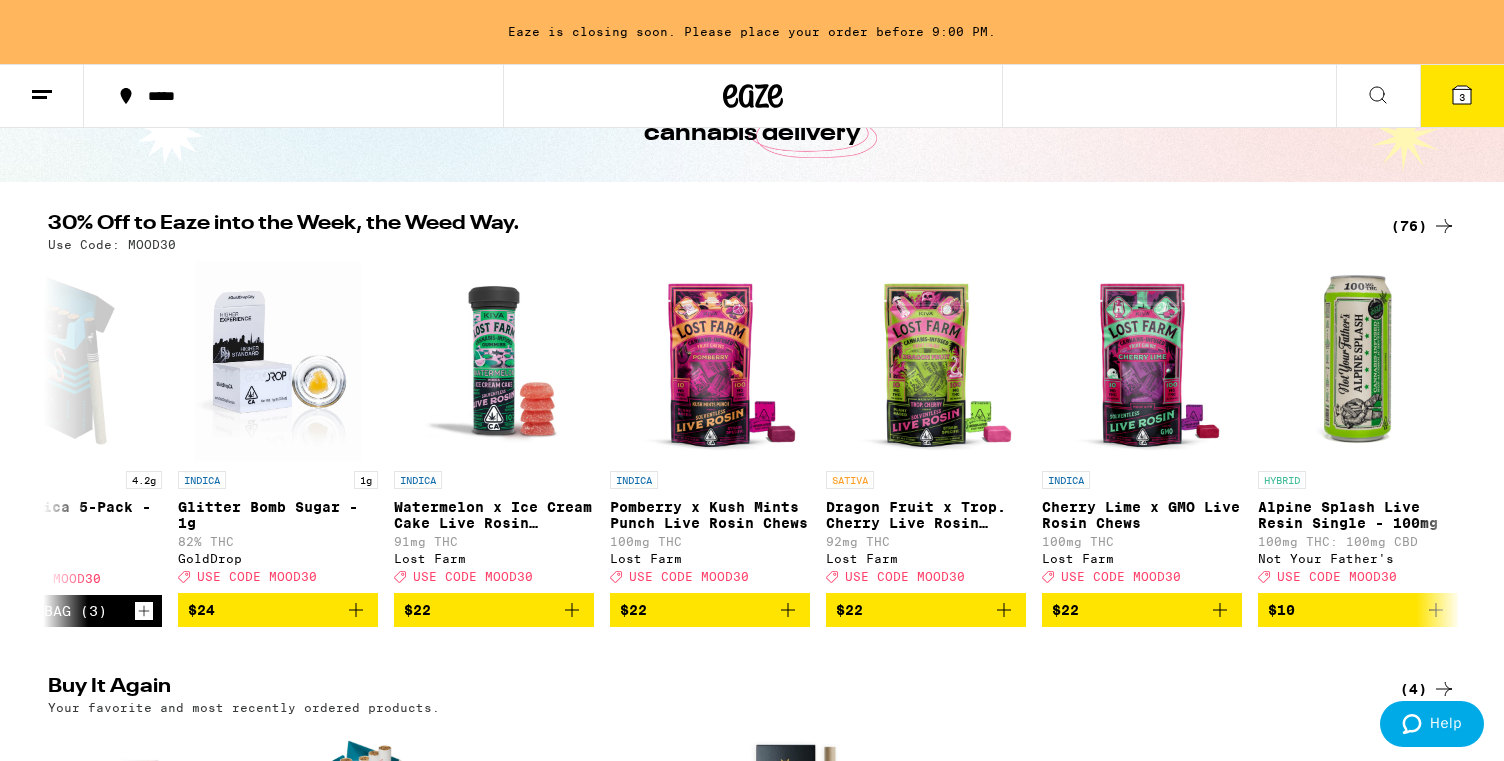 click on "3" at bounding box center [1462, 96] 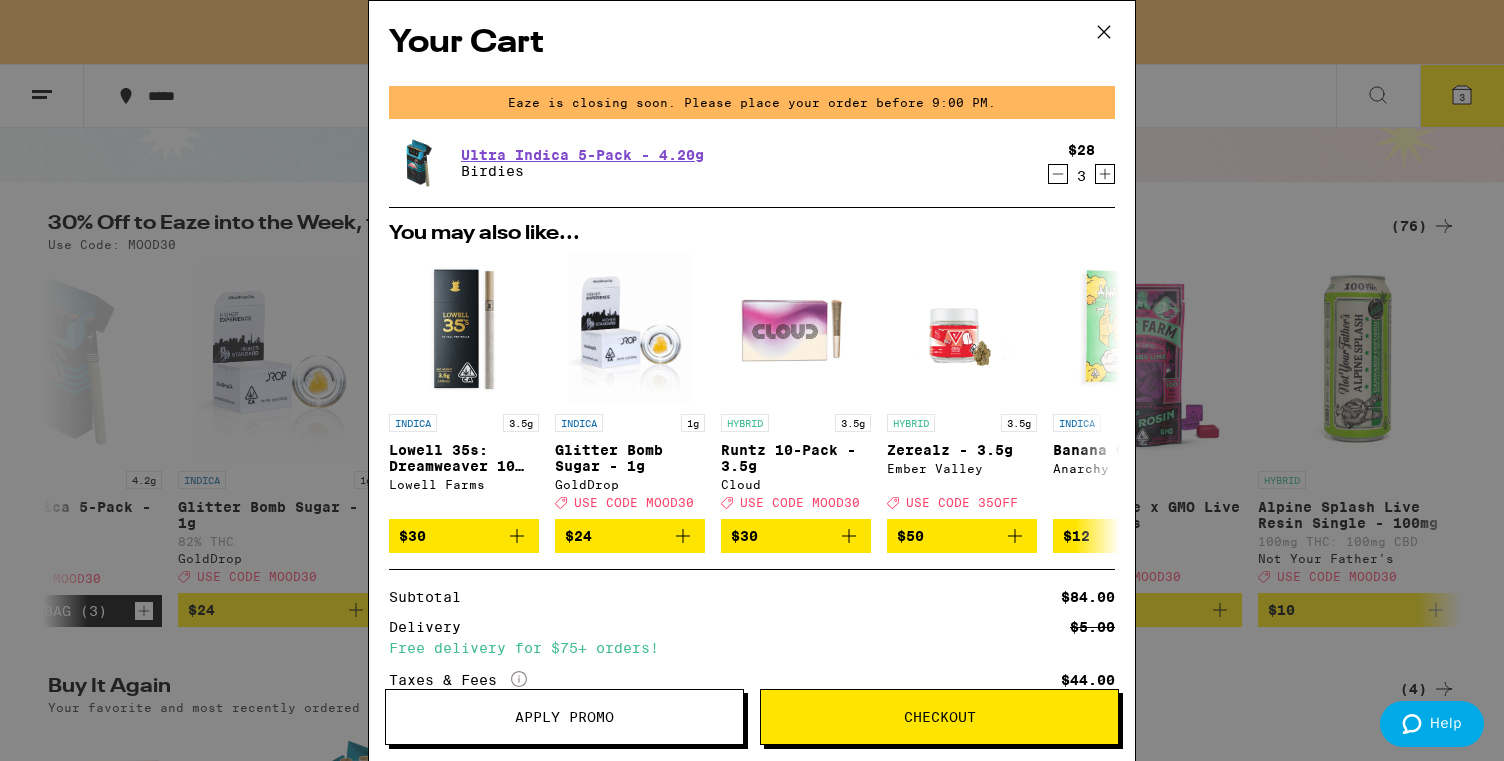 click on "Checkout" at bounding box center [940, 717] 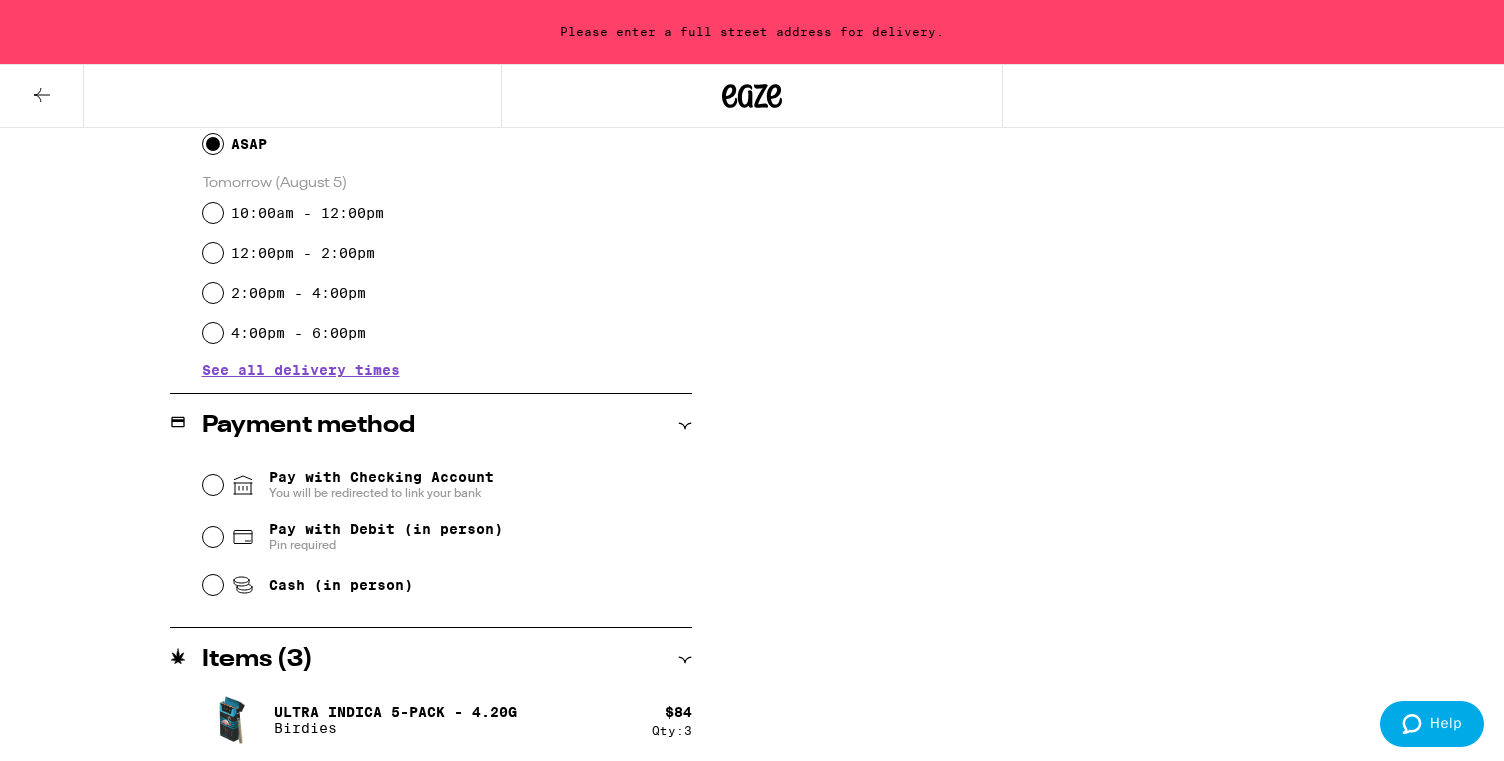 scroll, scrollTop: 587, scrollLeft: 0, axis: vertical 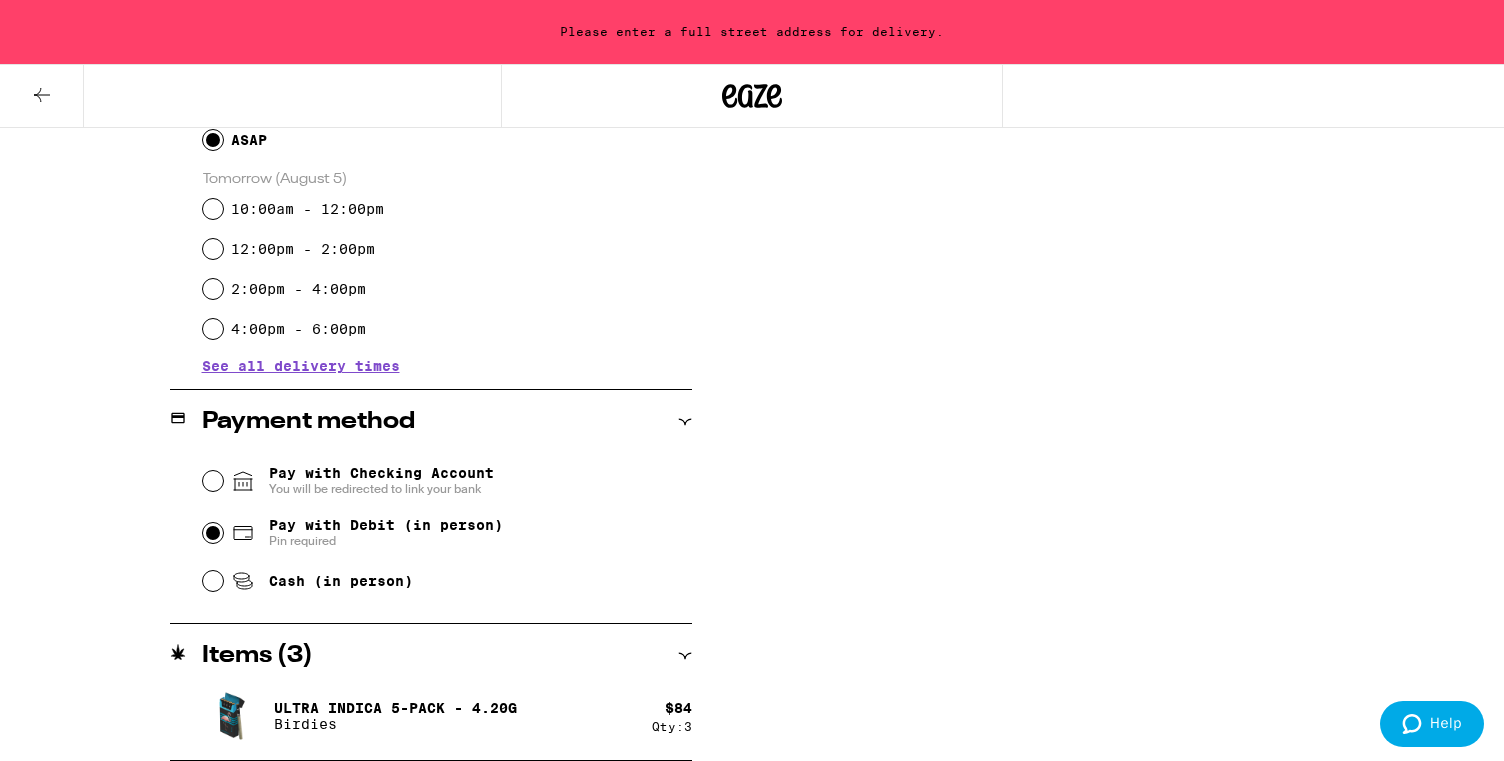 click on "Pay with Debit (in person) Pin required" at bounding box center [213, 533] 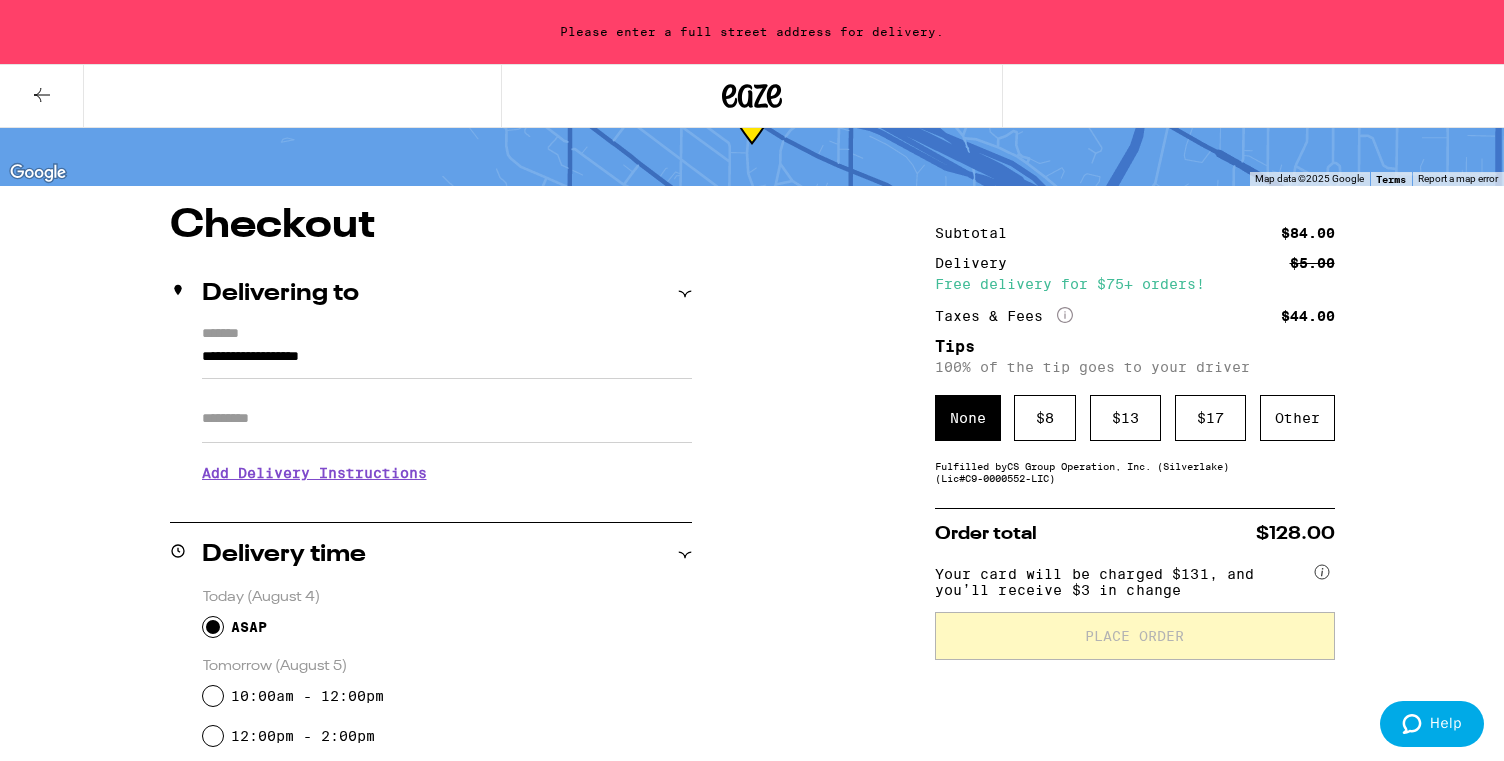 scroll, scrollTop: 106, scrollLeft: 0, axis: vertical 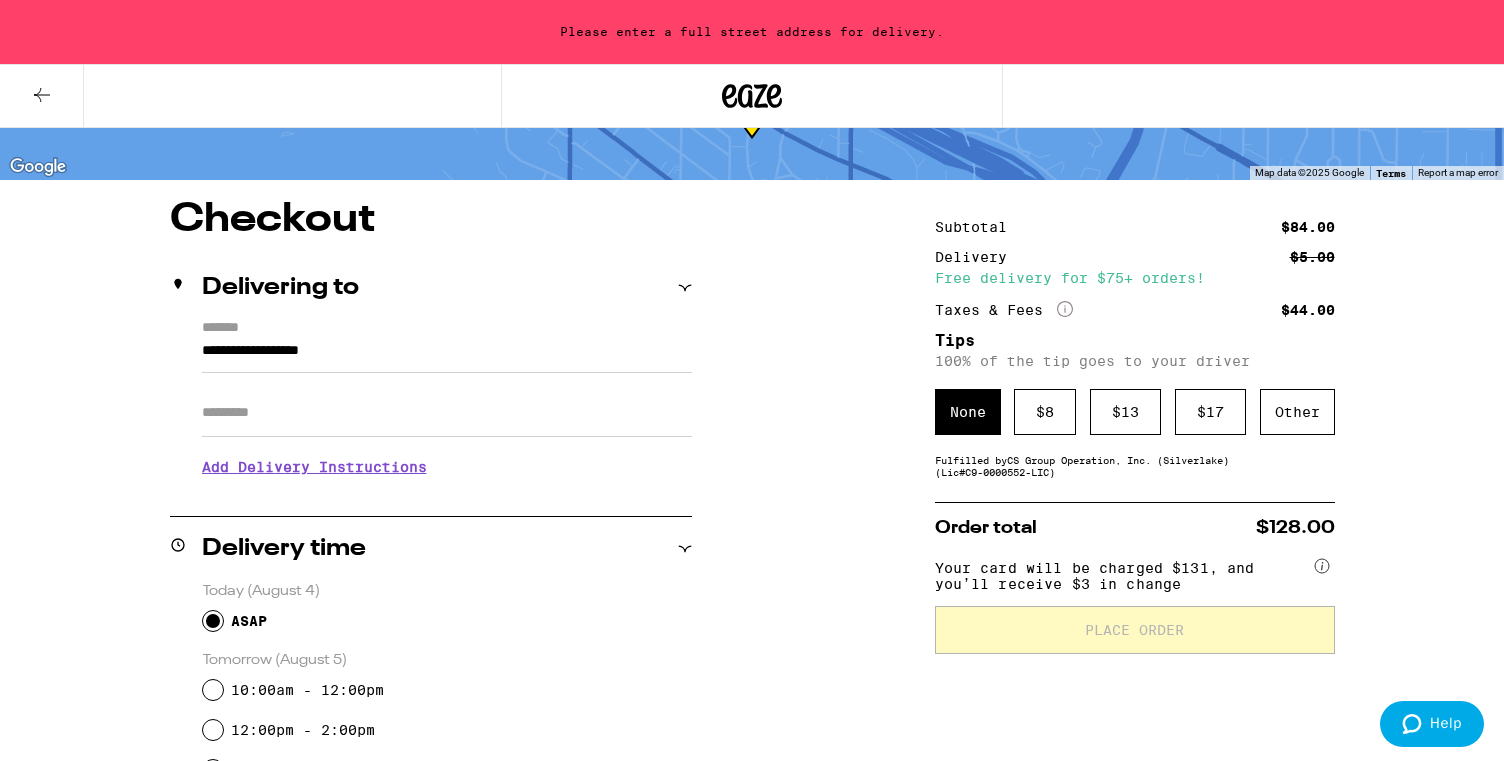 click on "**********" at bounding box center [447, 356] 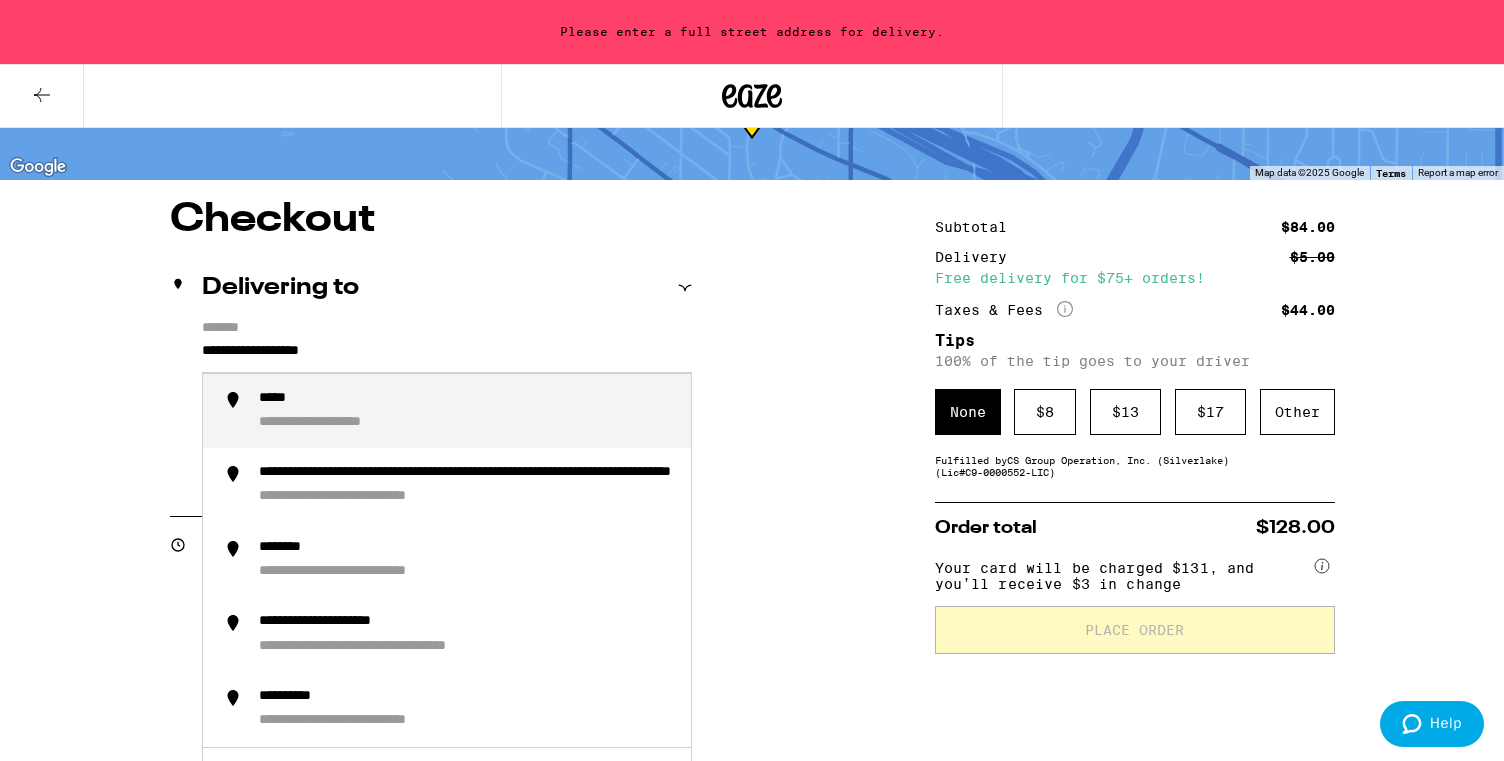 drag, startPoint x: 394, startPoint y: 352, endPoint x: 190, endPoint y: 336, distance: 204.6265 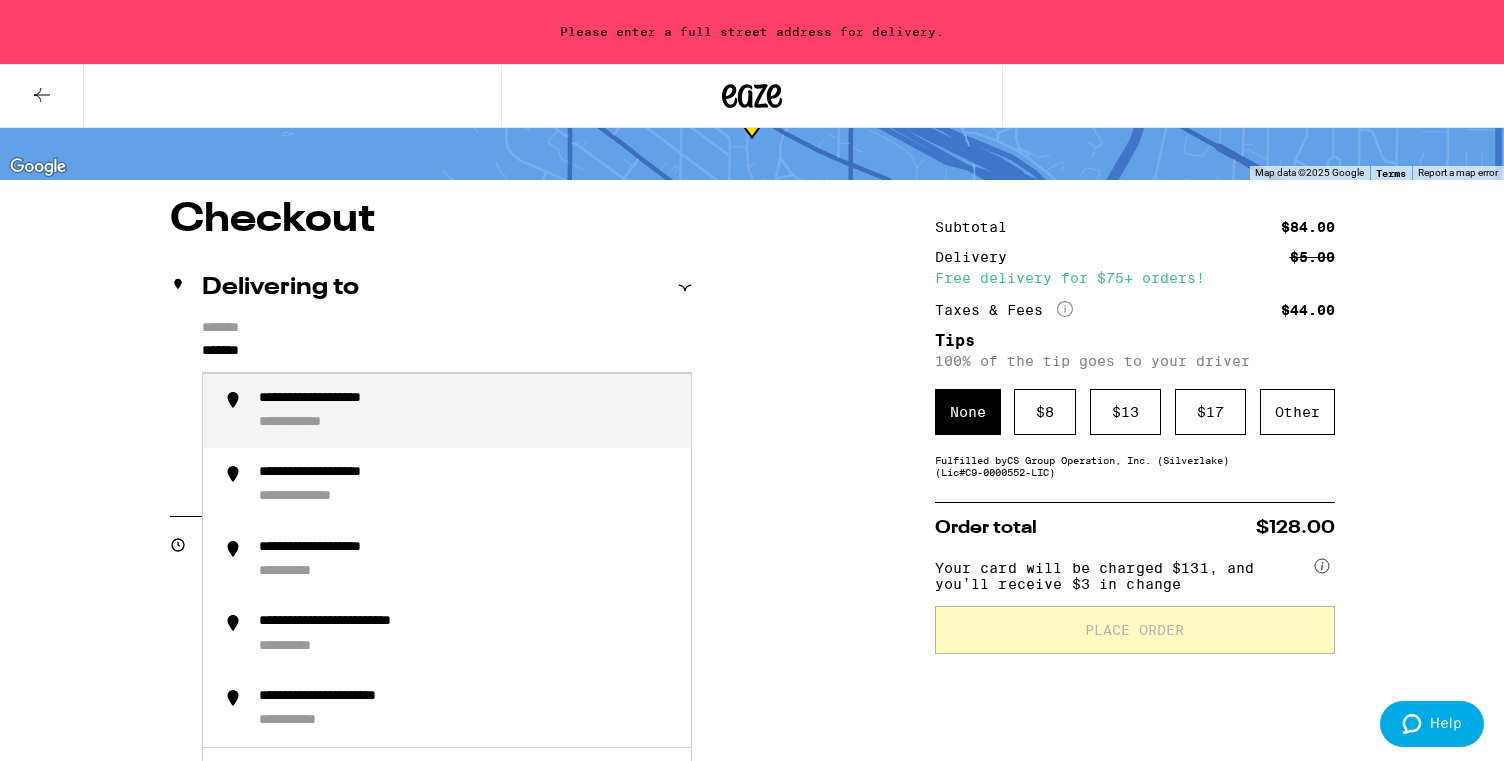 click on "**********" at bounding box center (349, 399) 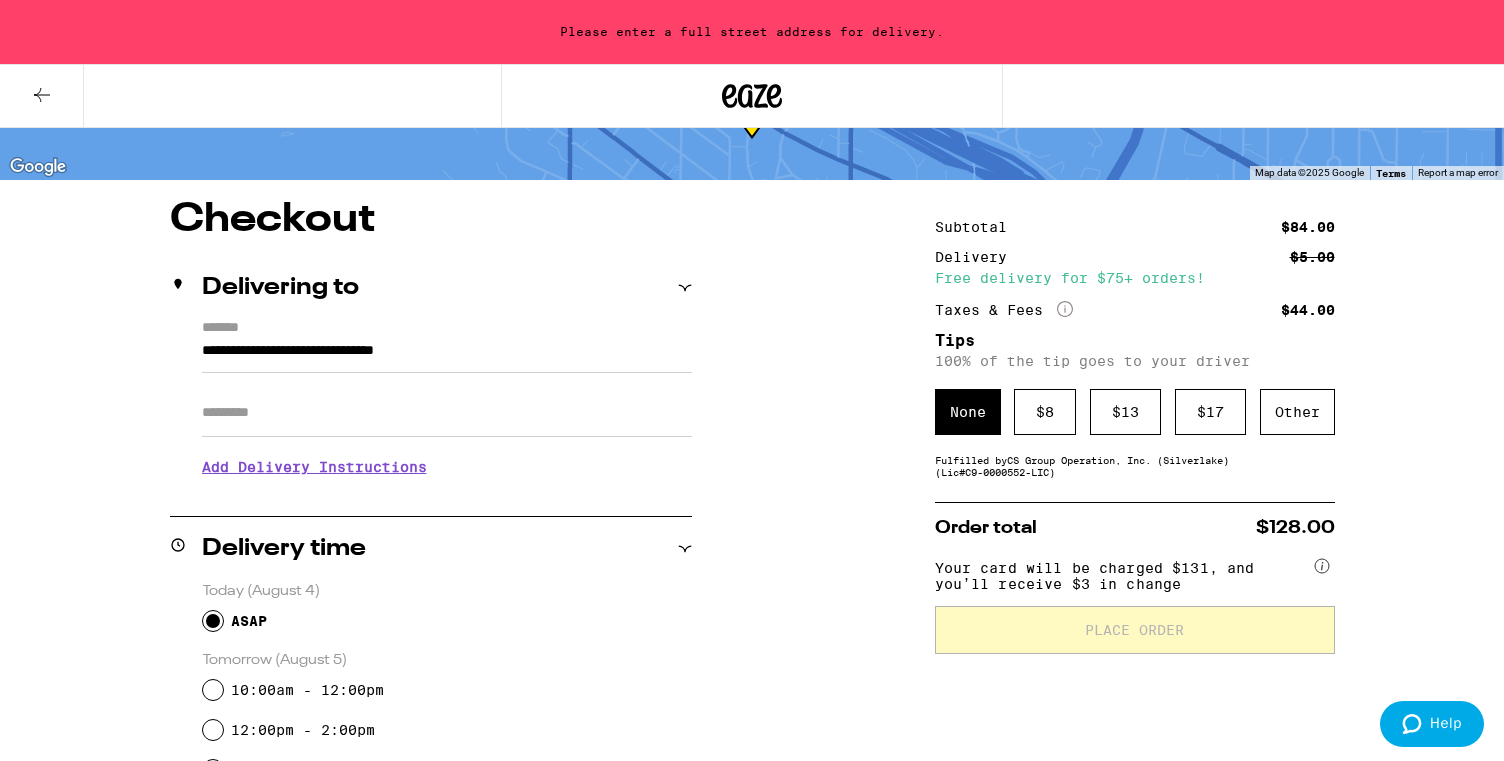 type on "**********" 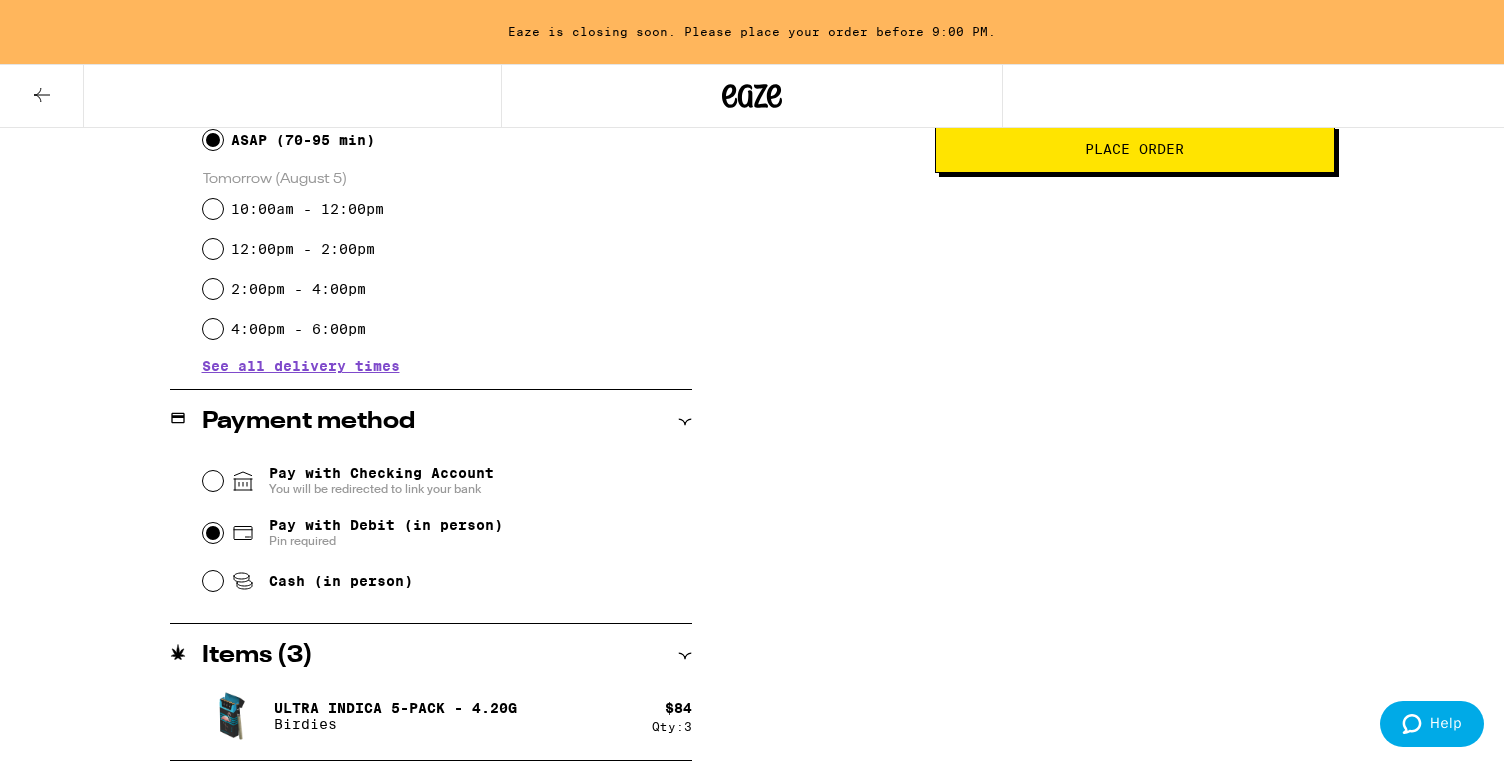 scroll, scrollTop: 0, scrollLeft: 0, axis: both 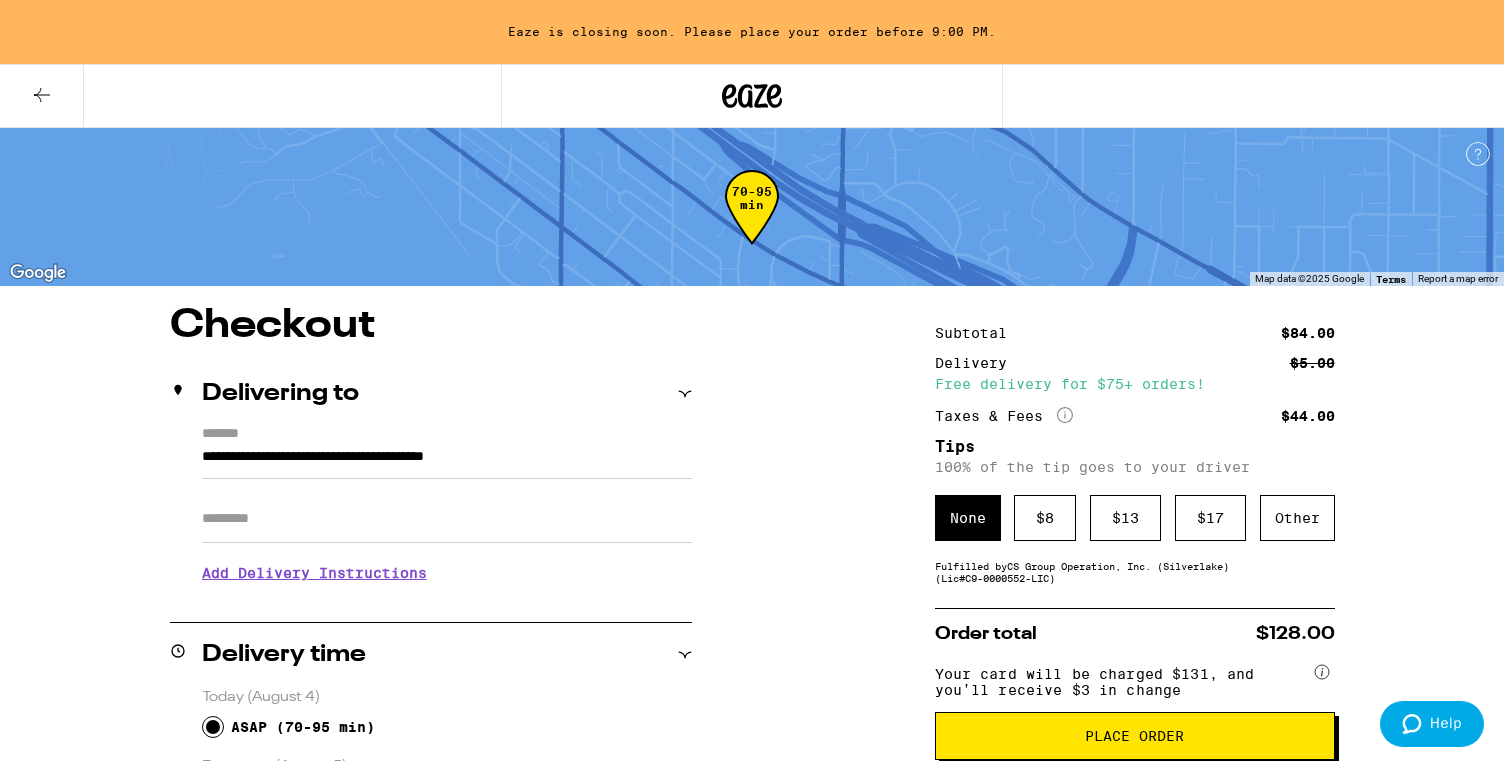 click 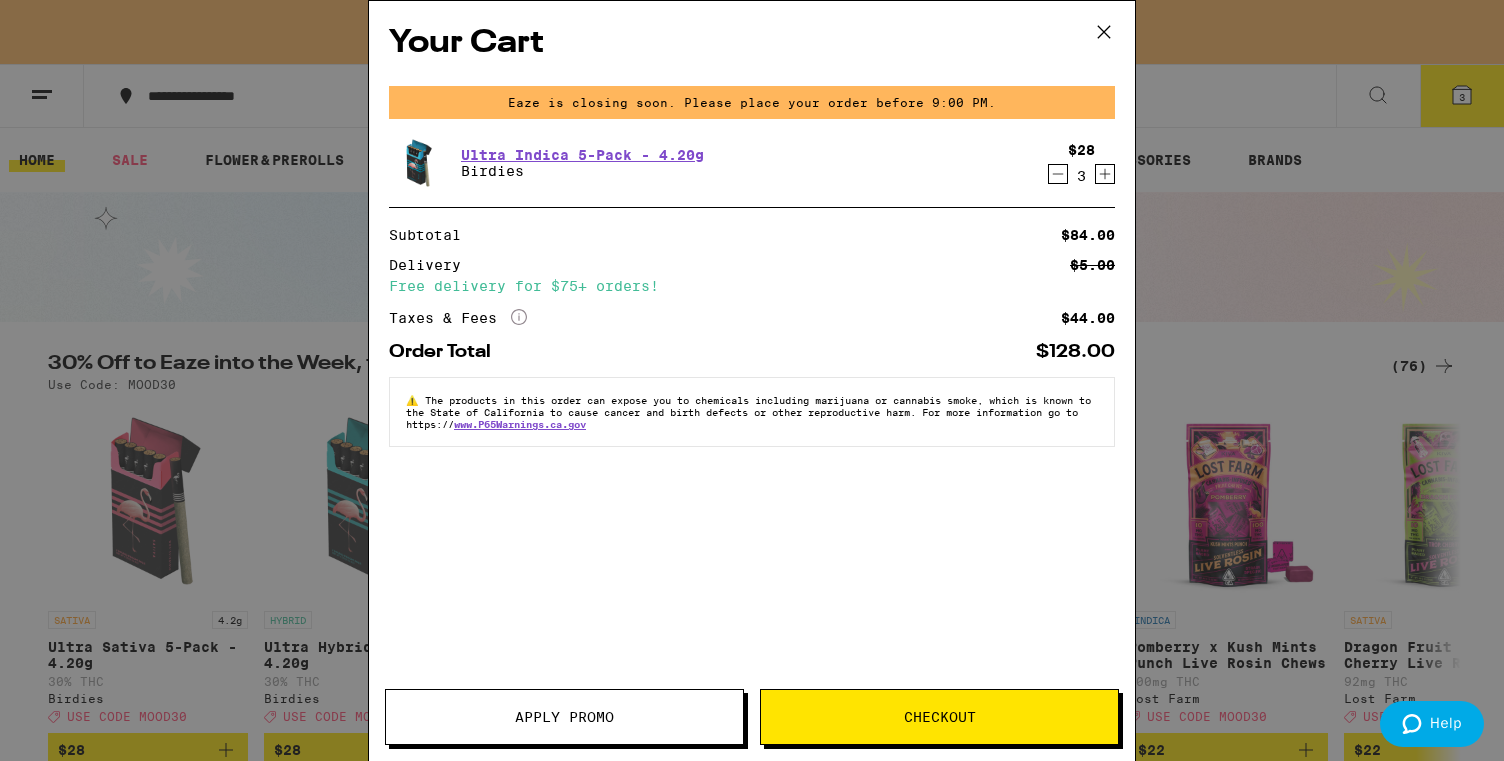 click on "Apply Promo" at bounding box center [564, 717] 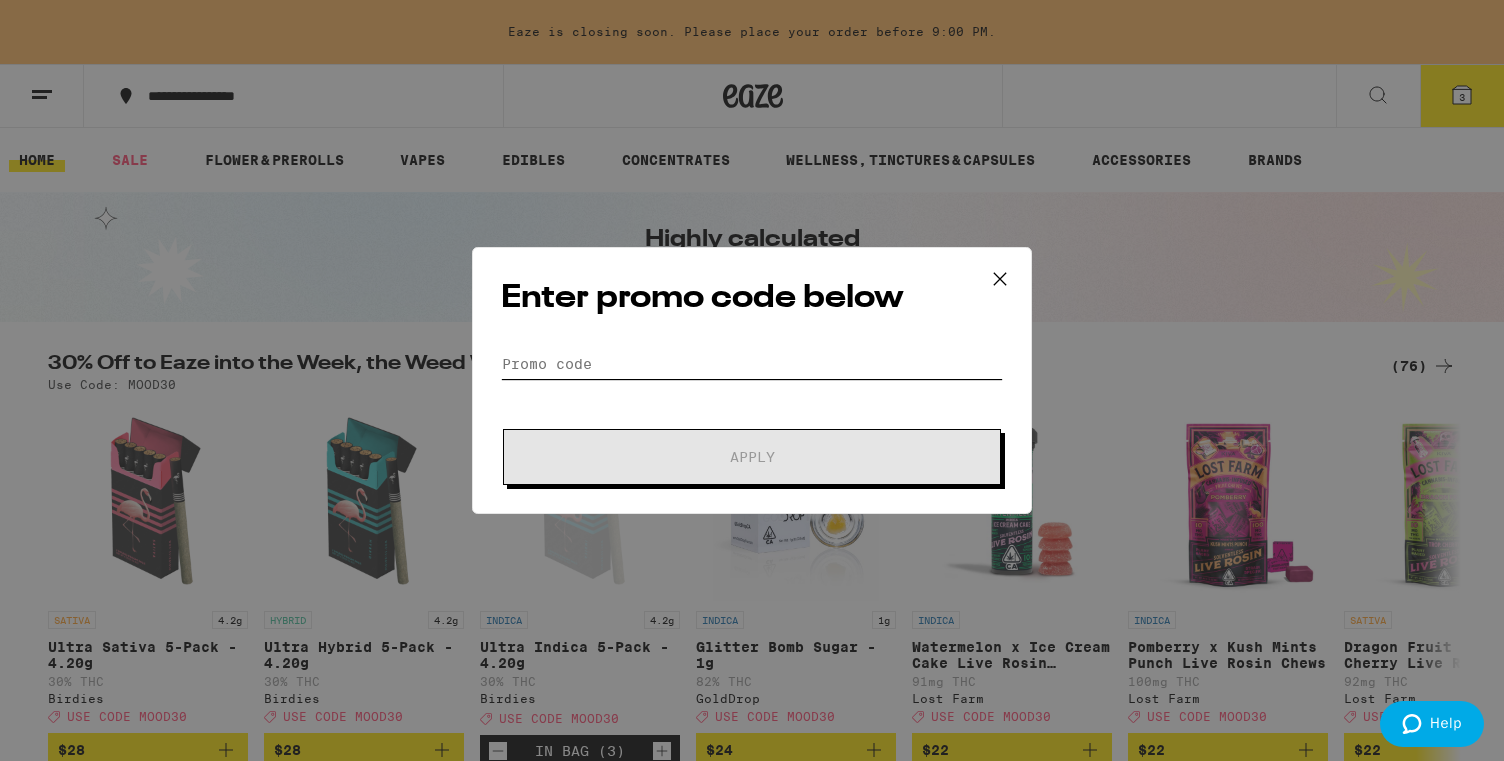 click on "Promo Code" at bounding box center (752, 364) 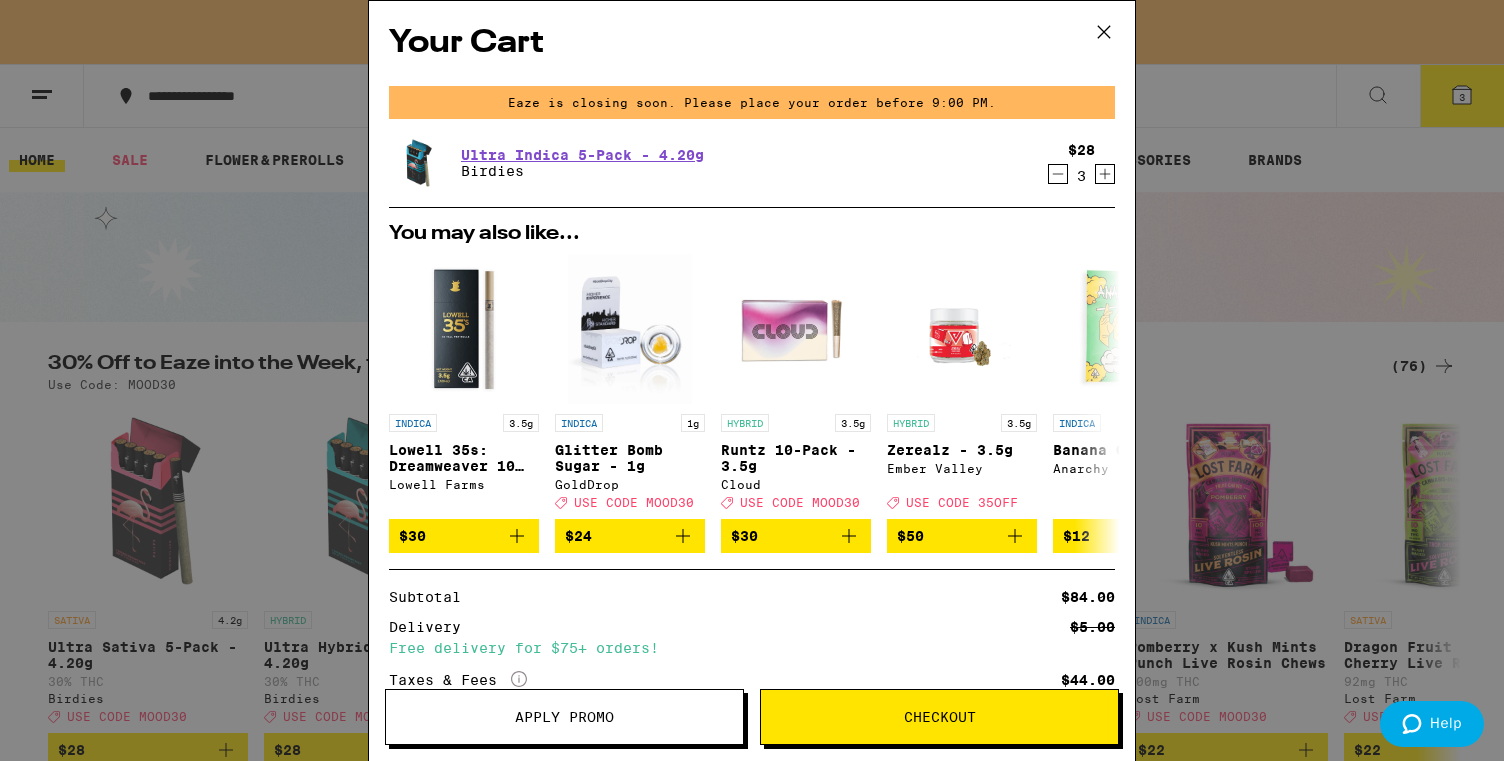 click on "Apply Promo" at bounding box center [564, 717] 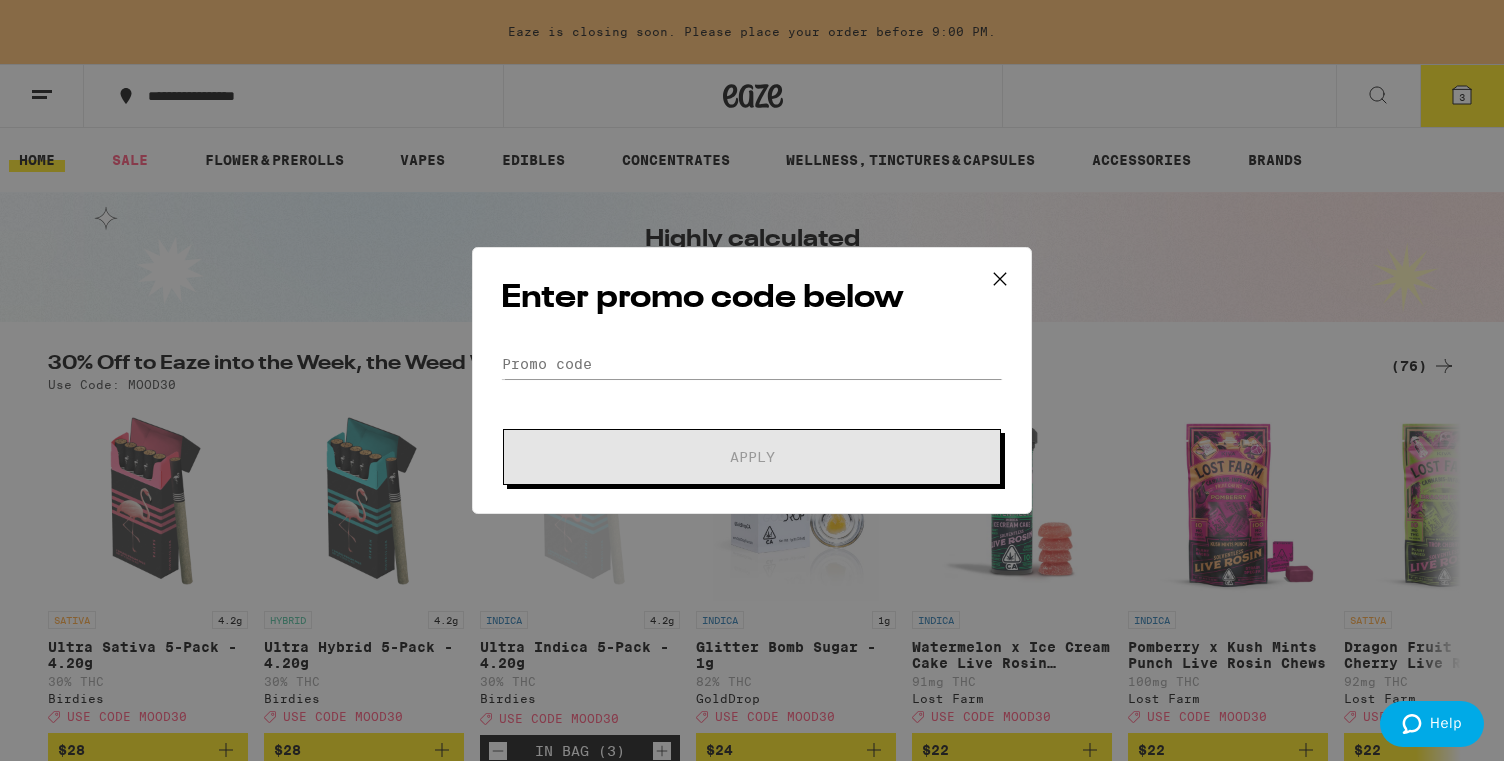 scroll, scrollTop: 0, scrollLeft: 0, axis: both 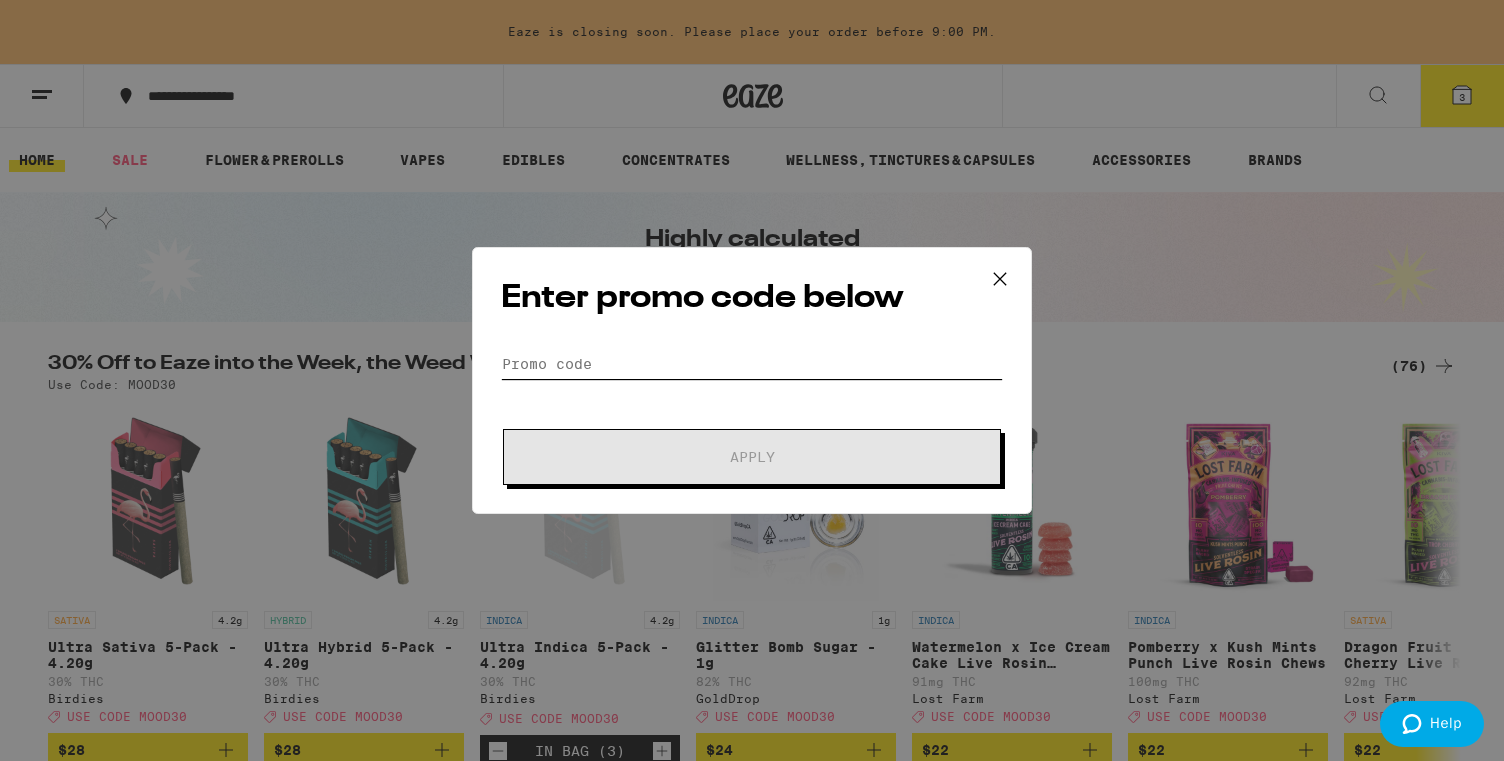 click on "Promo Code" at bounding box center [752, 364] 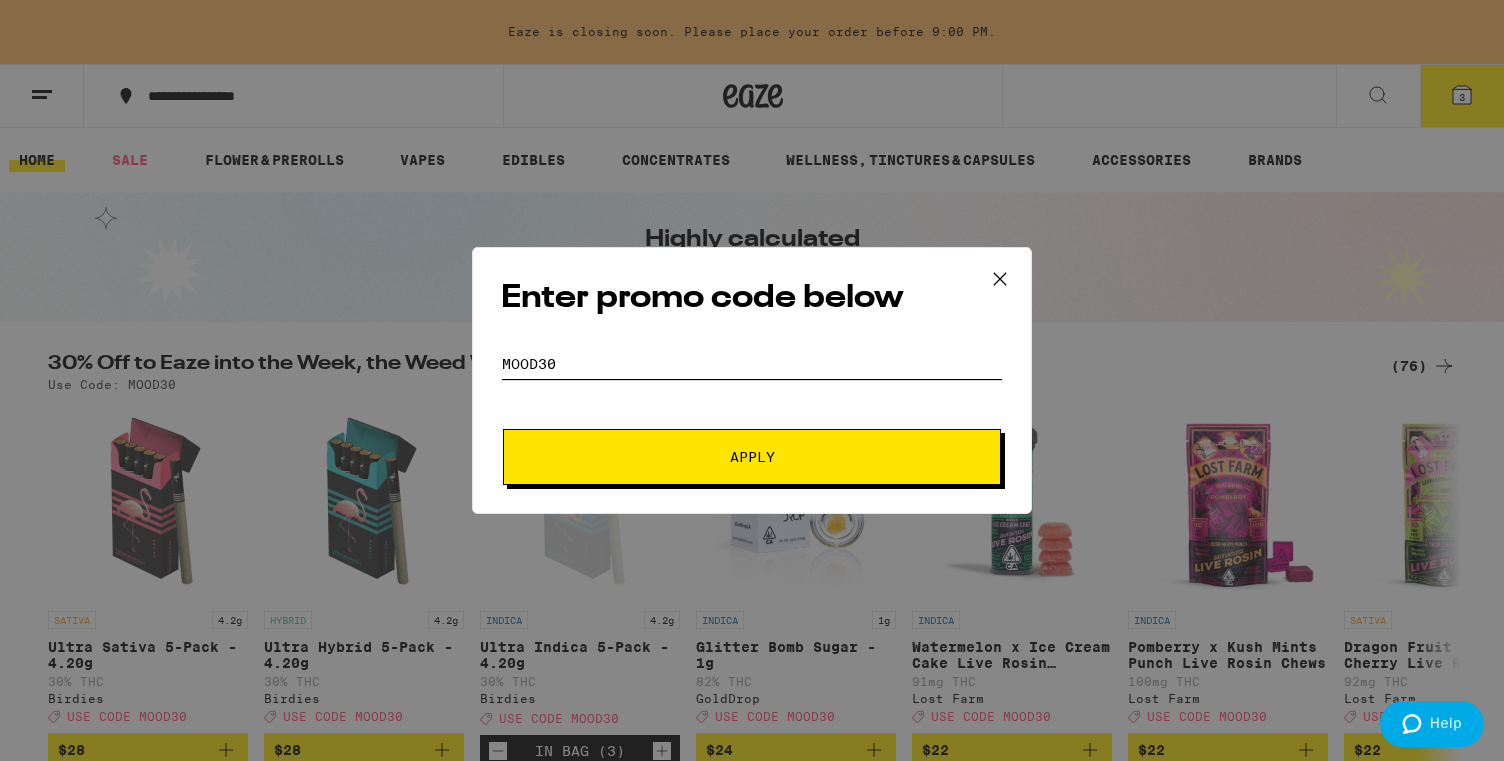 type on "mood30" 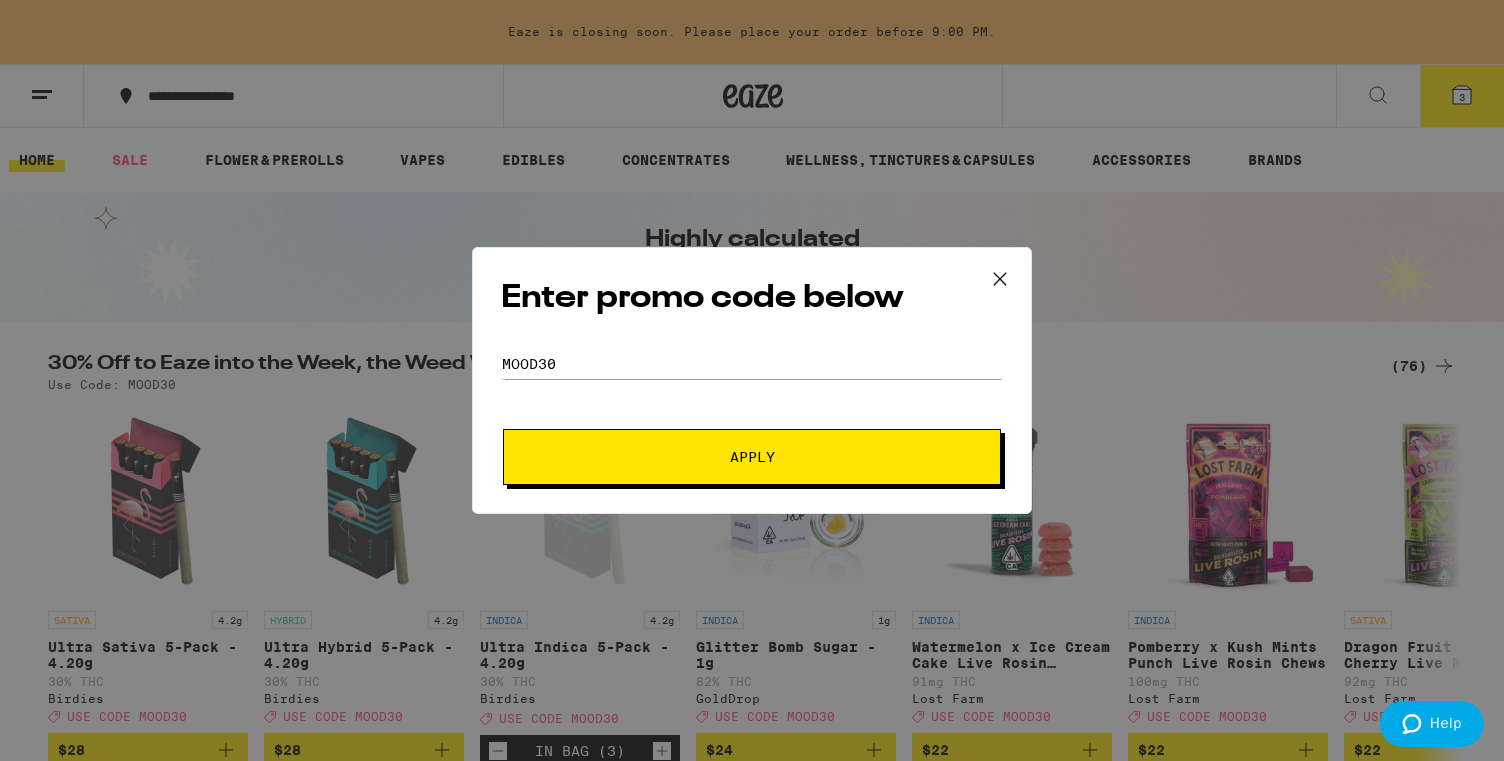 click on "Apply" at bounding box center (752, 457) 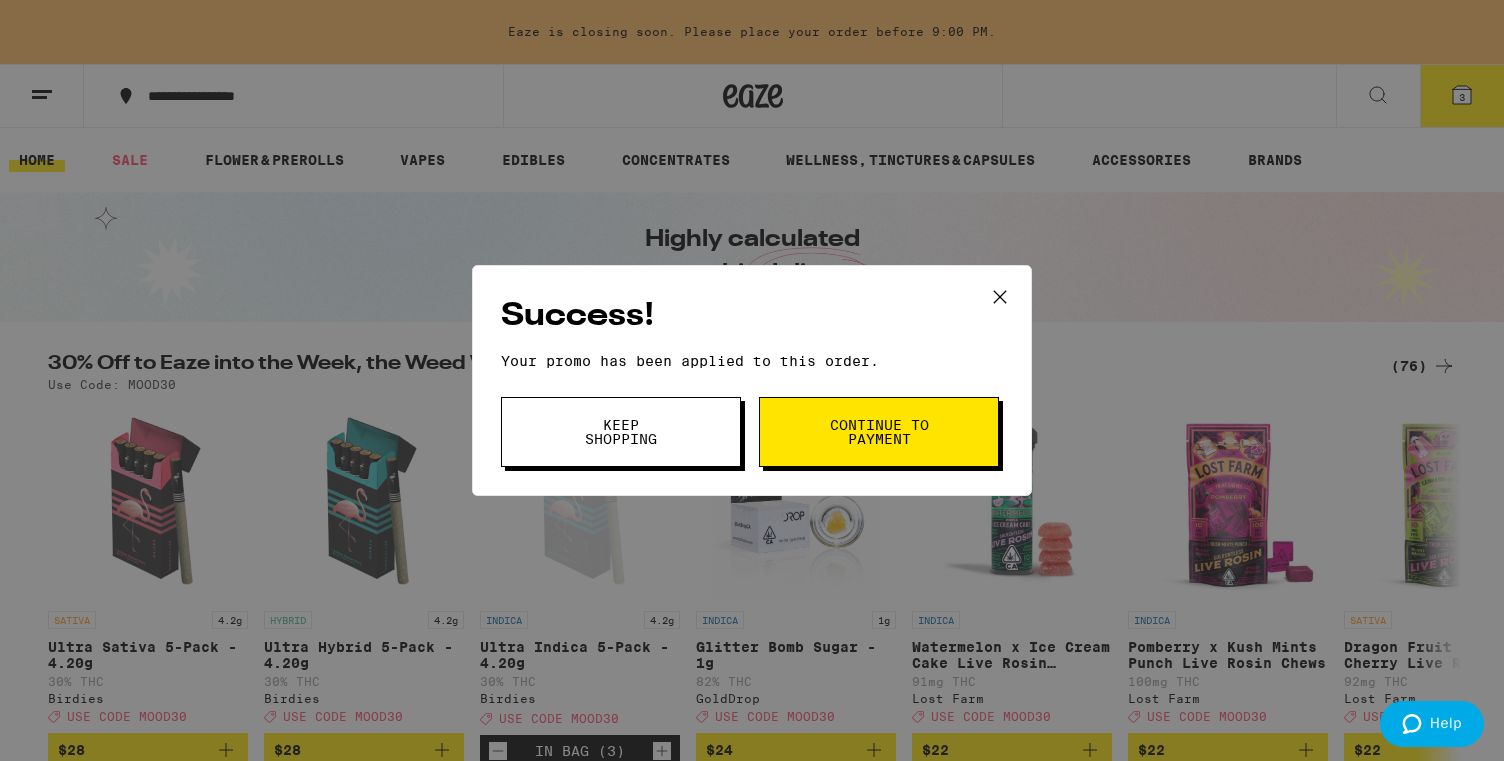click on "Continue to payment" at bounding box center [879, 432] 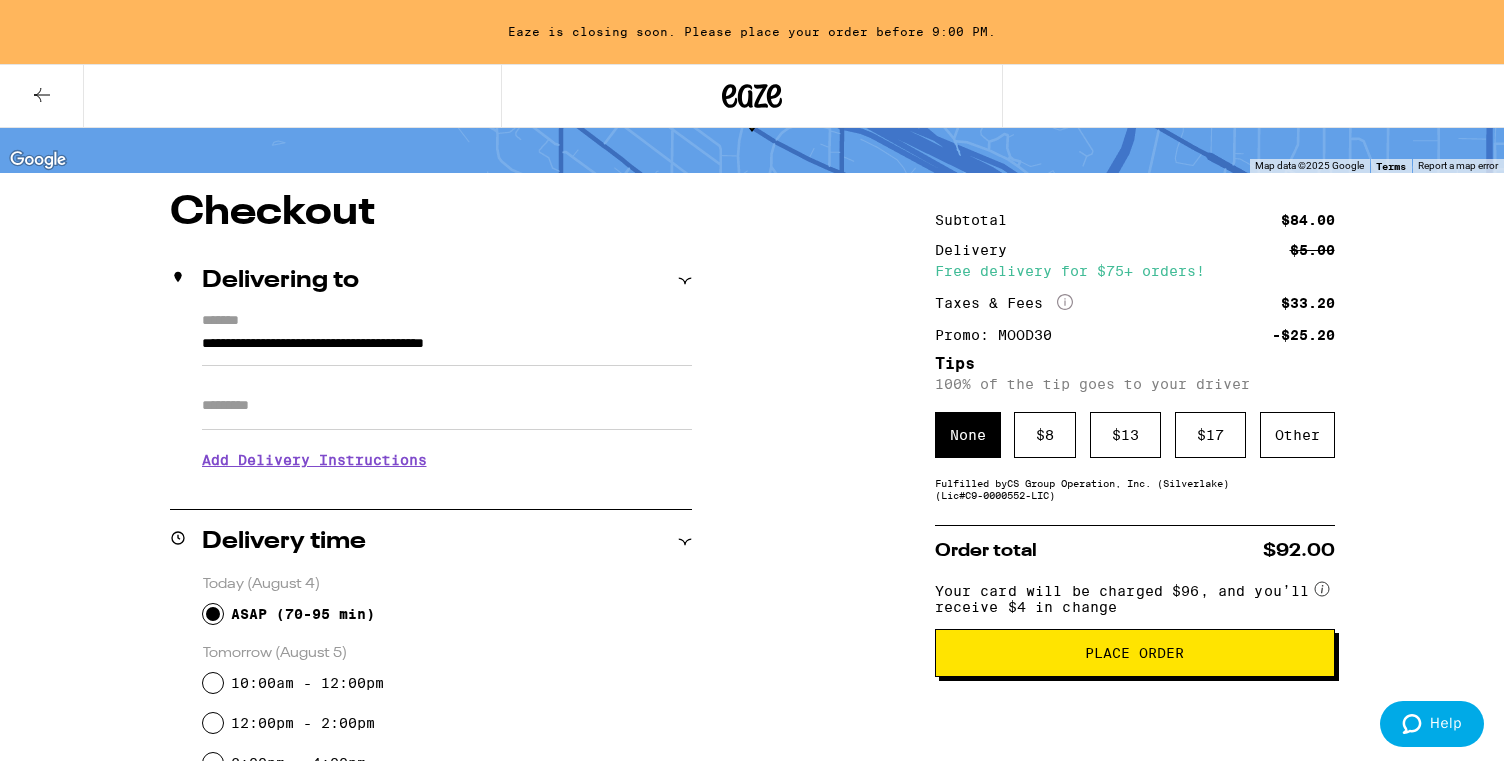 scroll, scrollTop: 115, scrollLeft: 0, axis: vertical 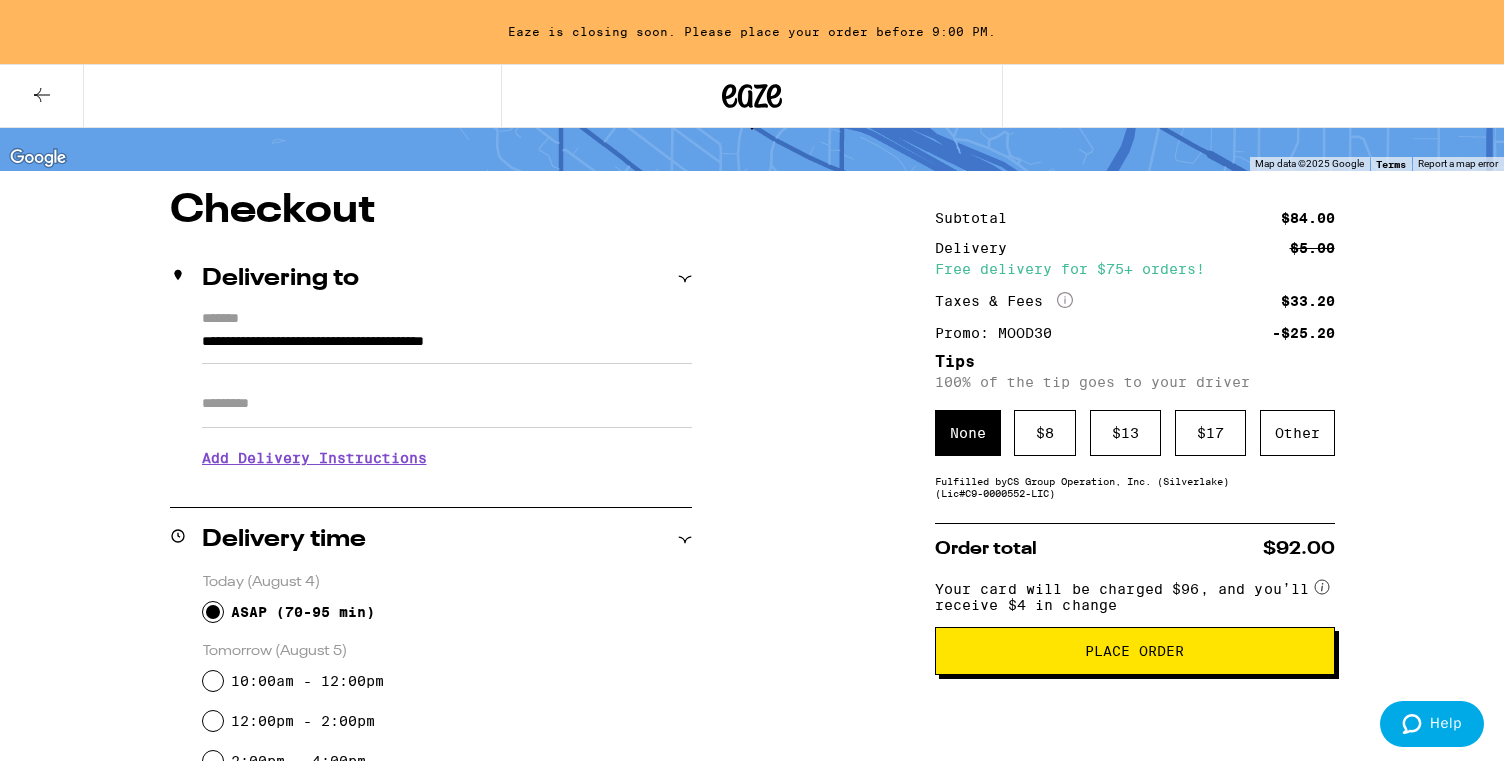click on "Place Order" at bounding box center [1134, 651] 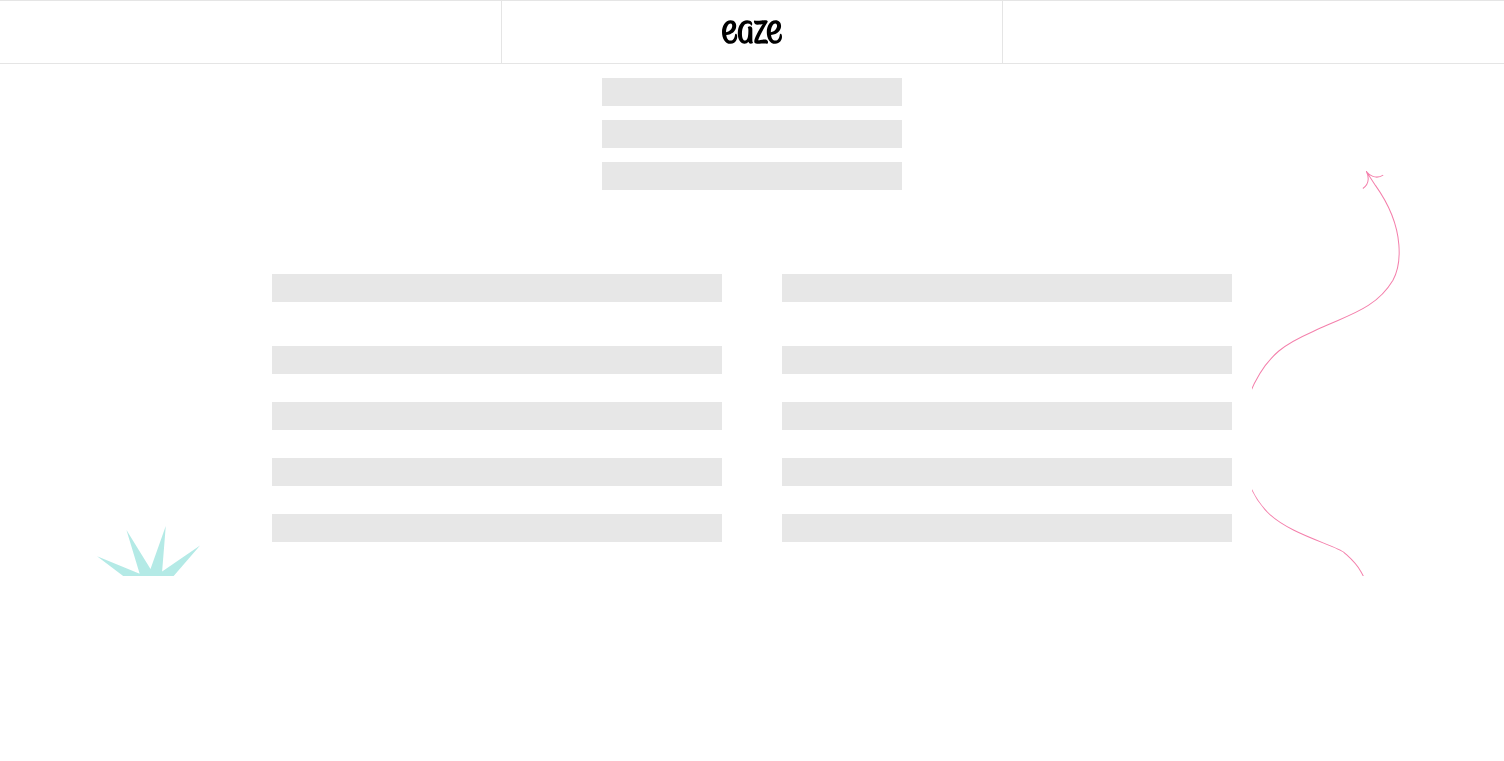scroll, scrollTop: 0, scrollLeft: 0, axis: both 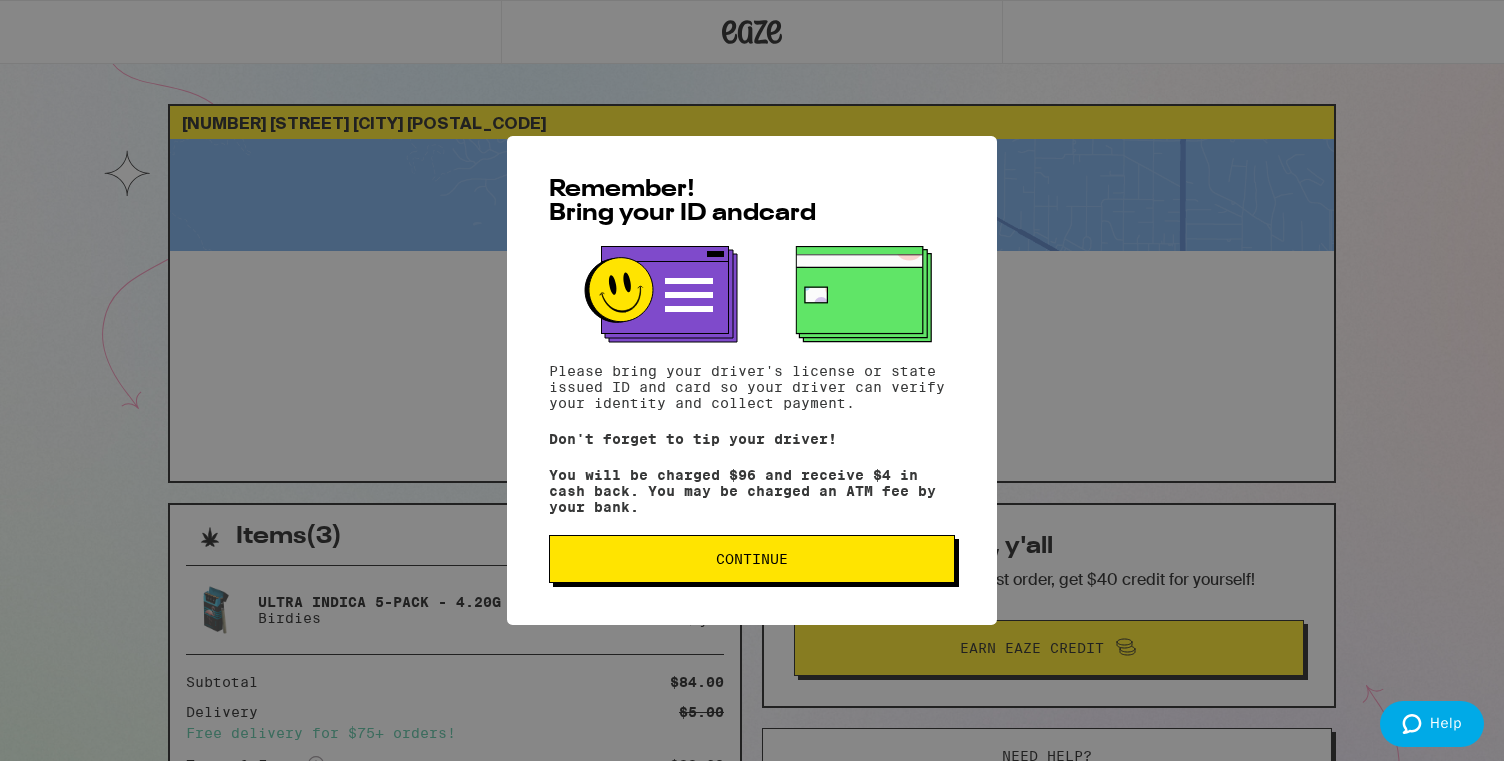 click on "Continue" at bounding box center (752, 559) 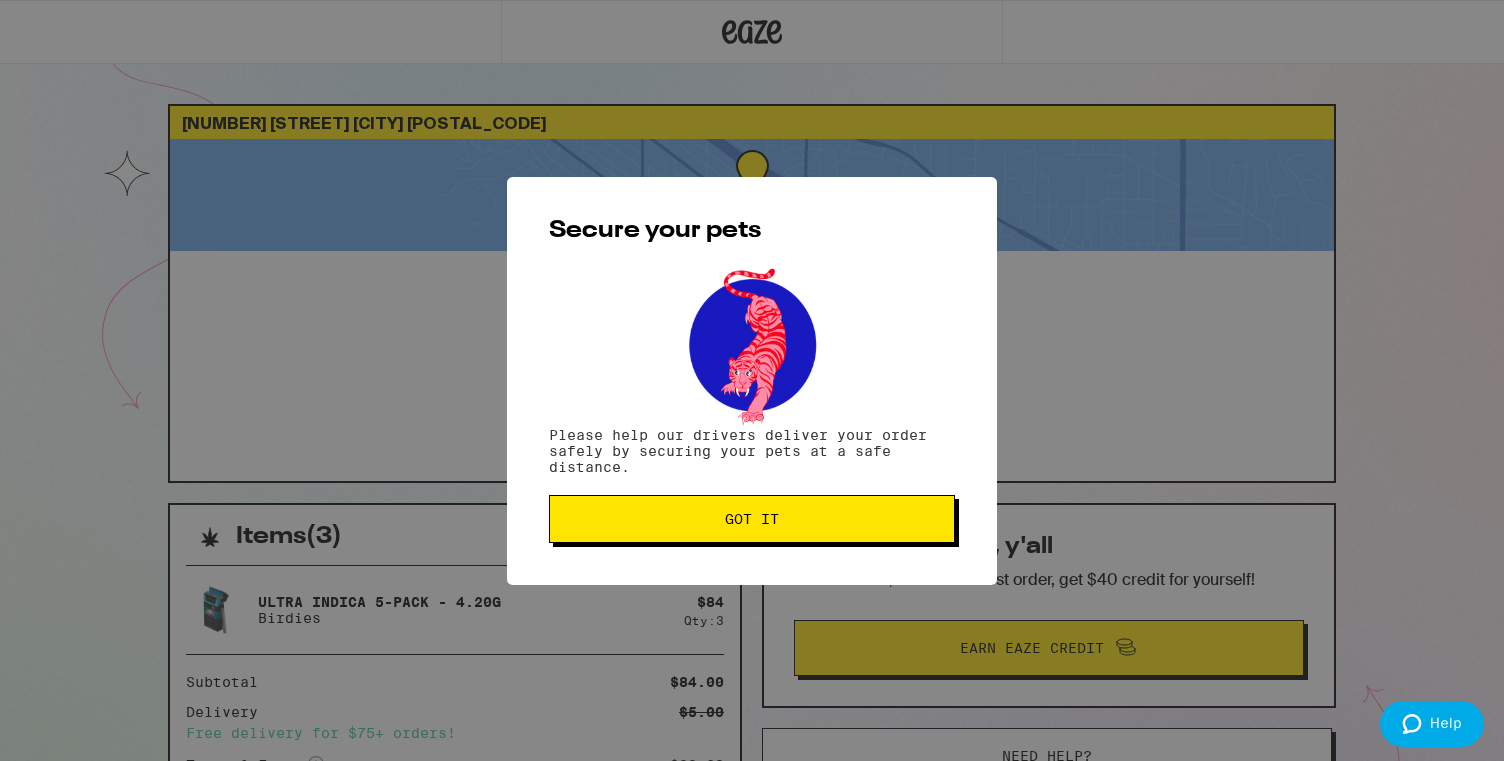 click on "Got it" at bounding box center [752, 519] 